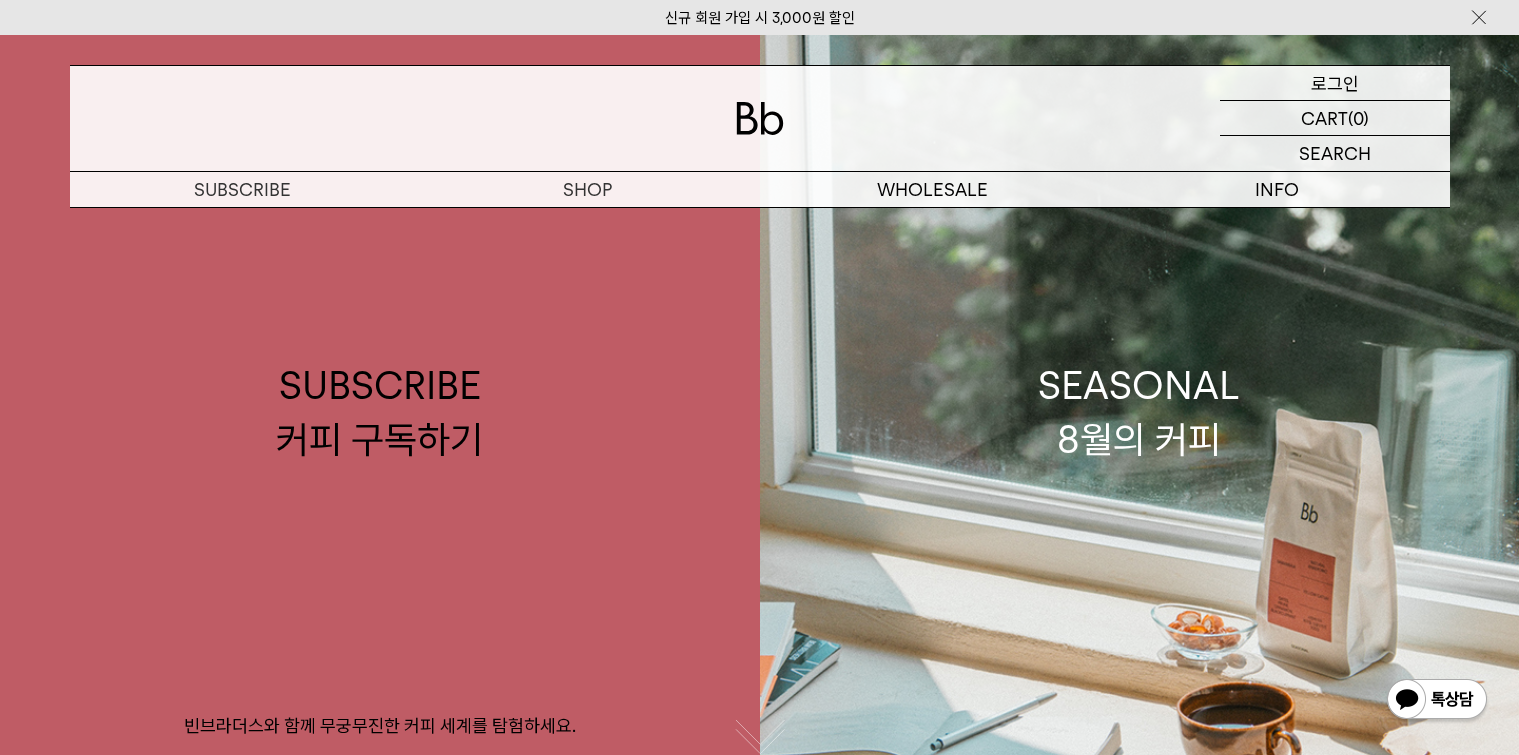 scroll, scrollTop: 0, scrollLeft: 0, axis: both 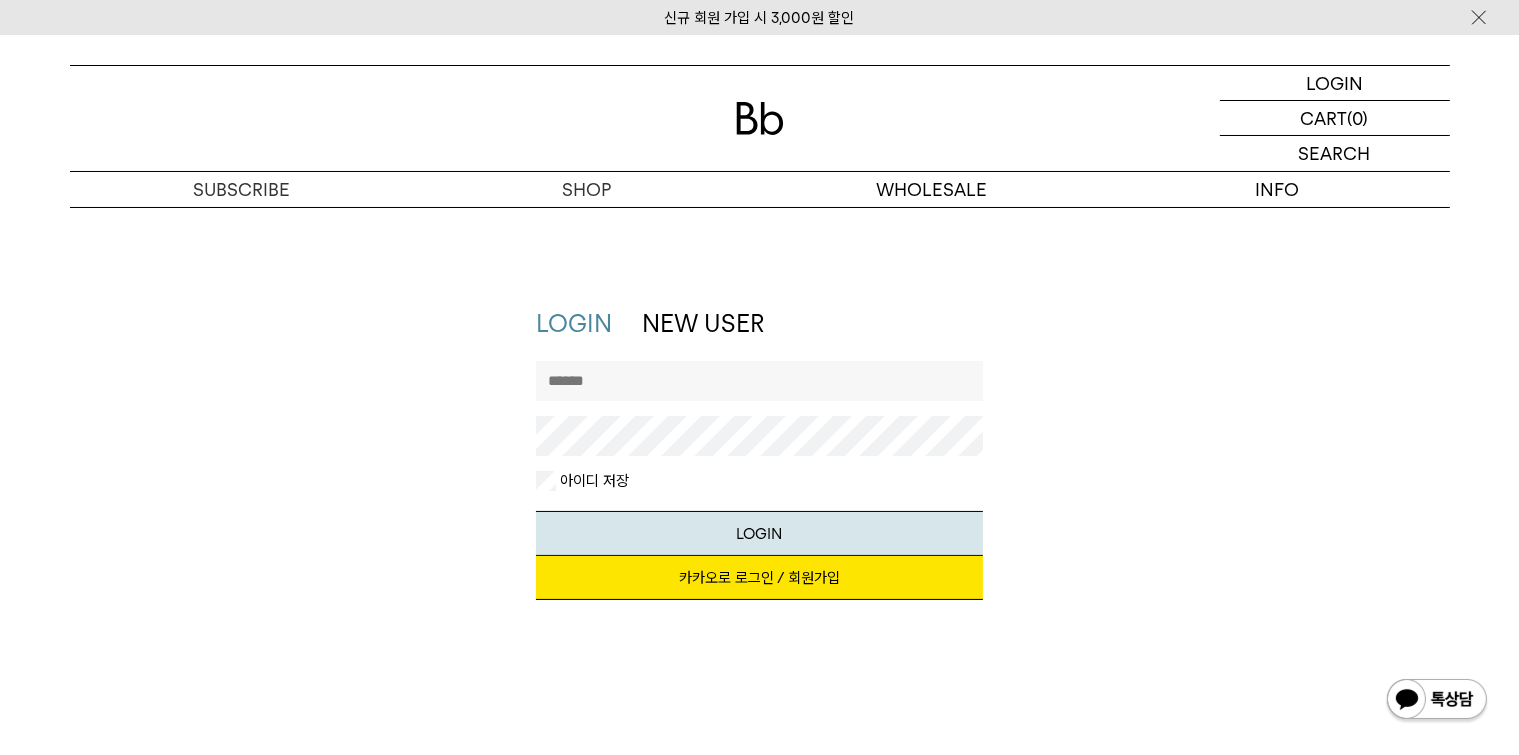 type on "********" 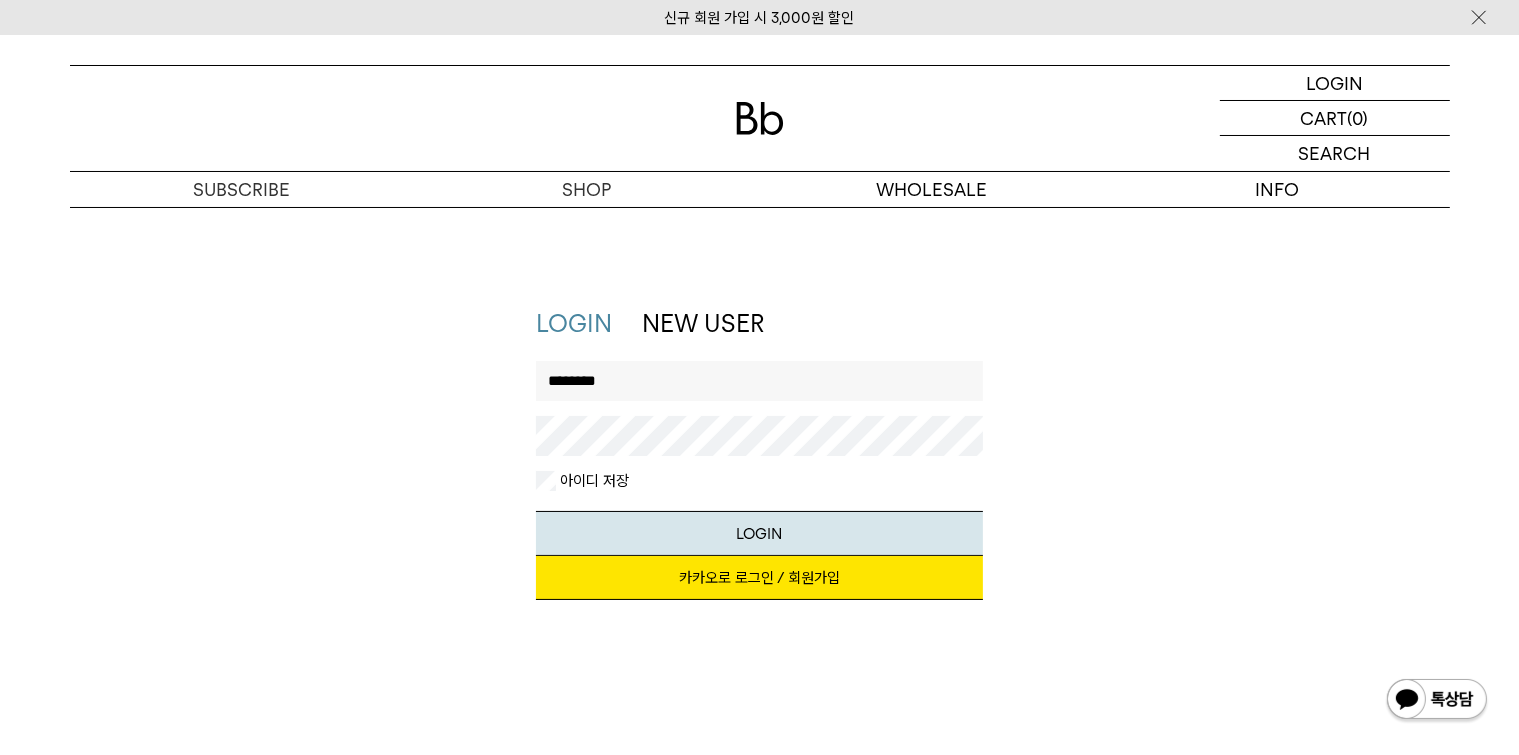 click on "LOGIN" at bounding box center (759, 533) 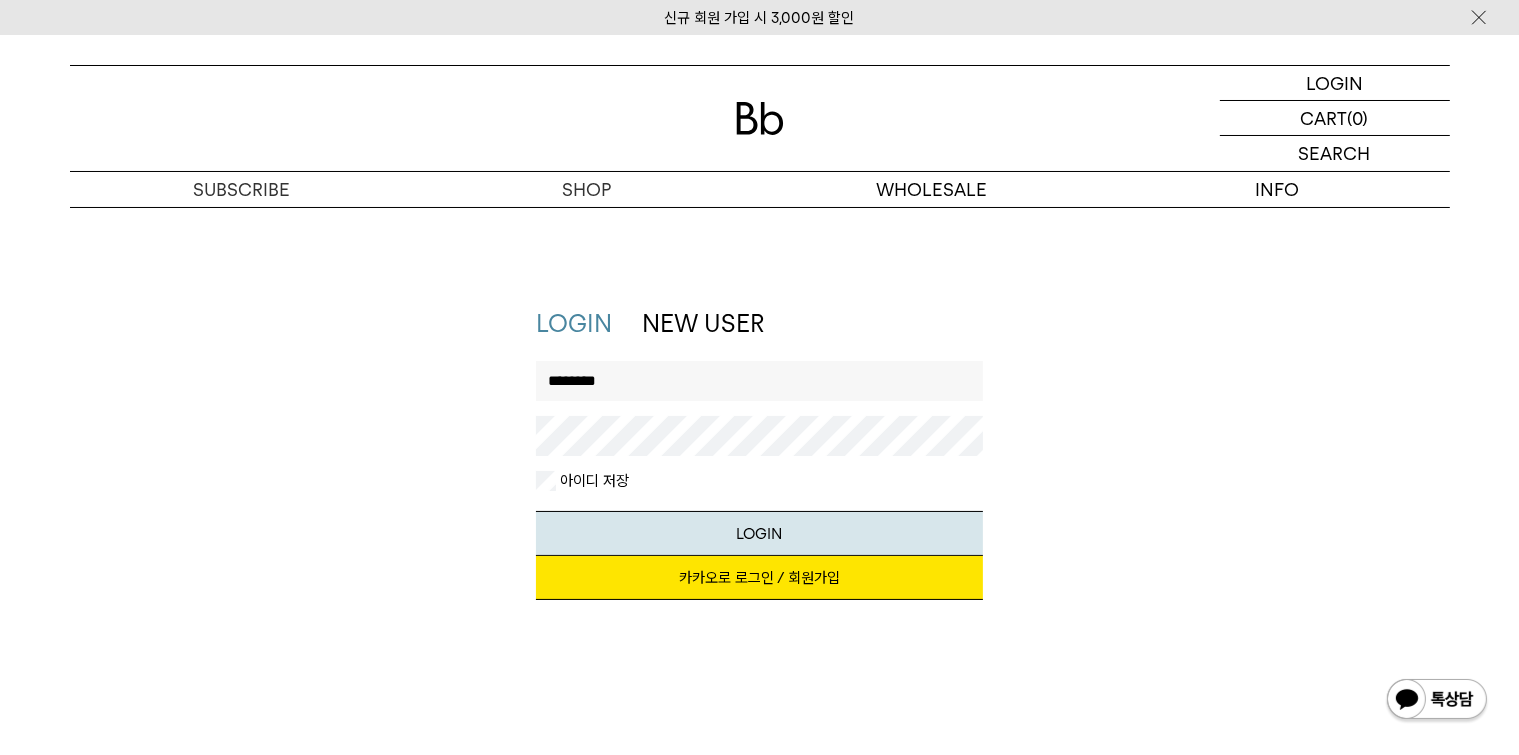 click on "LOGIN
NEW USER
지금 가입하시면 3,000원 쿠폰과
매월 회원 전용 커피 혜택을 드려요.
카카오로 로그인 / 회원가입
아이디로 로그인
********
아이디 저장
LOGIN
아이디, 비밀번호가 일치하지 않습니다. 다시 입력해 주세요.
아이디 찾기  |  비밀번호 찾기  |  이메일로 회원가입" at bounding box center (760, 463) 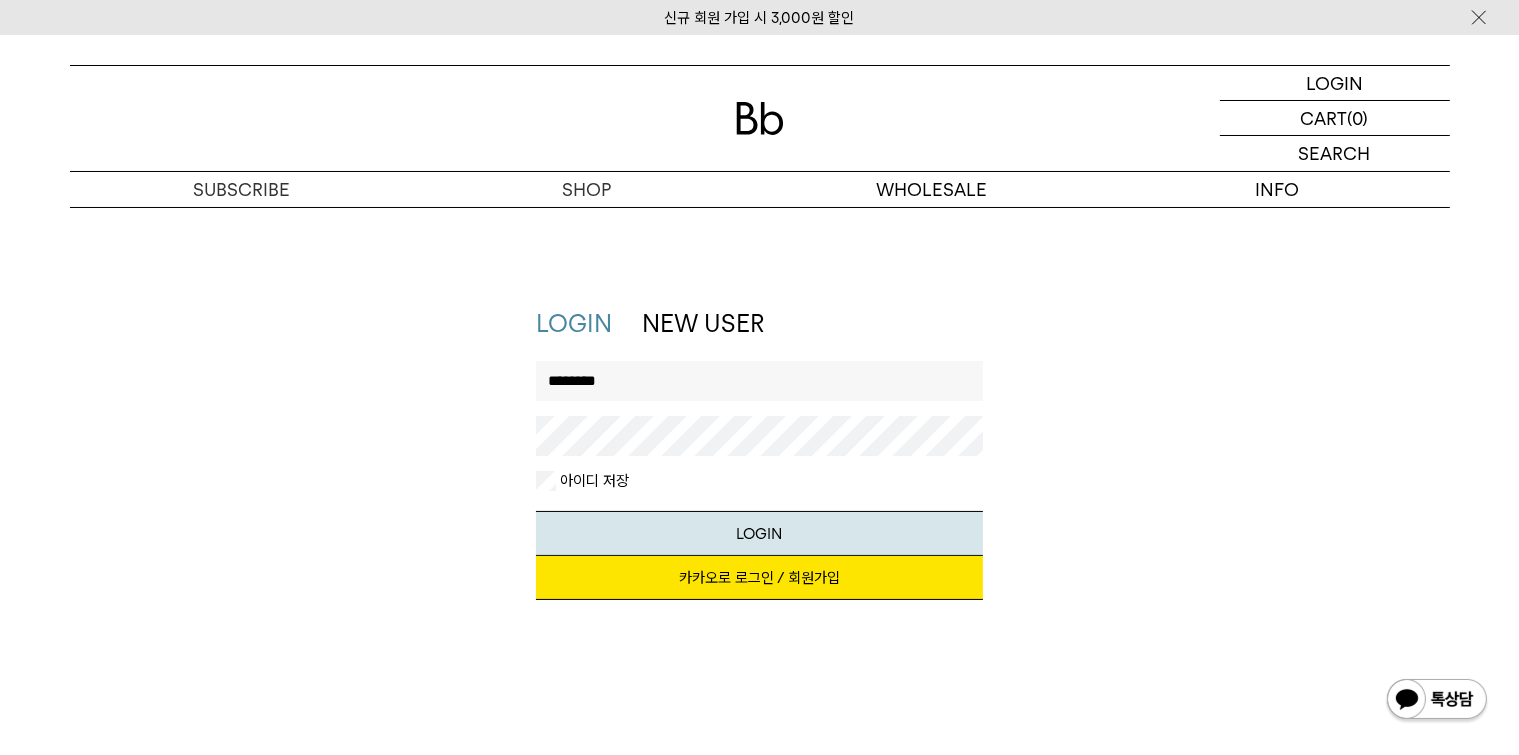 click on "LOGIN" at bounding box center [759, 533] 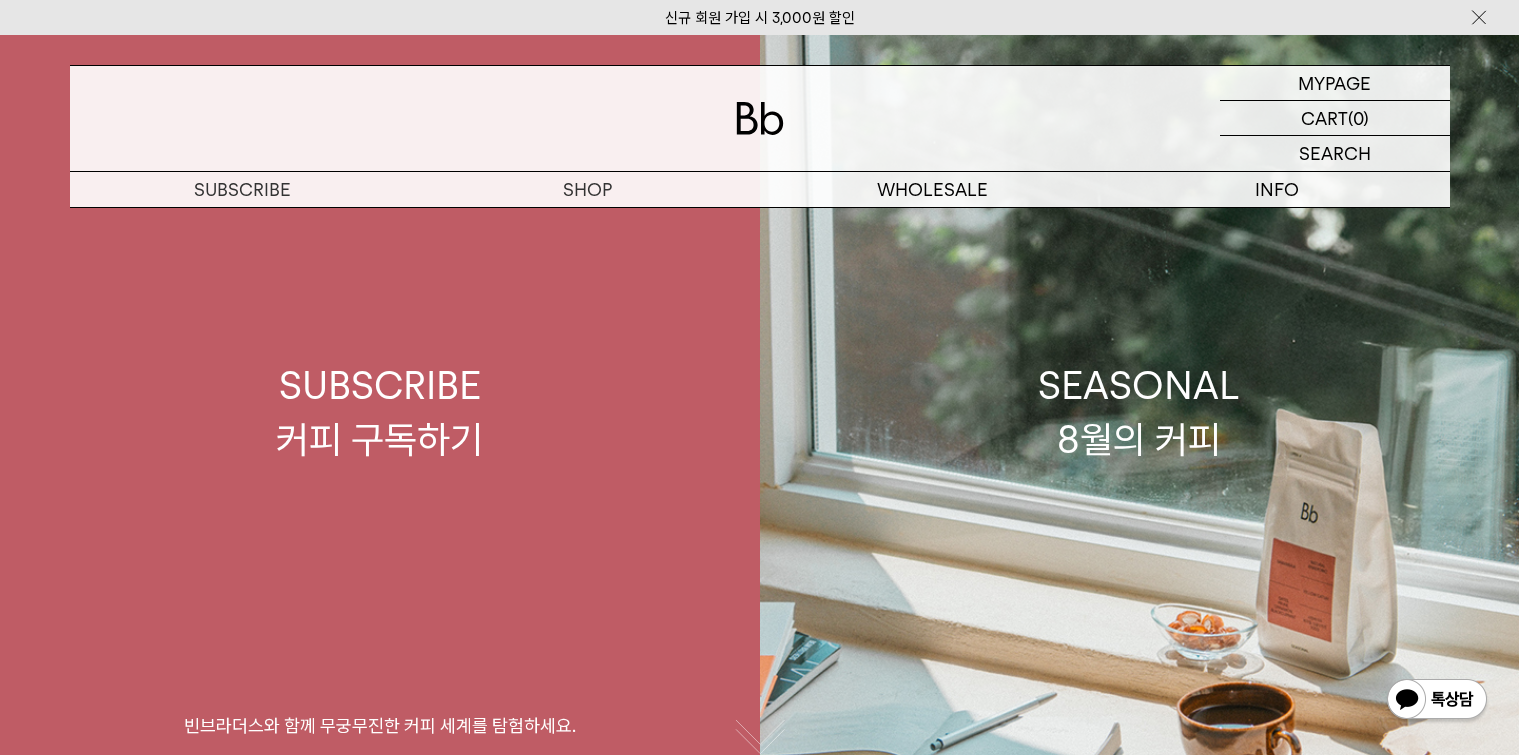 scroll, scrollTop: 0, scrollLeft: 0, axis: both 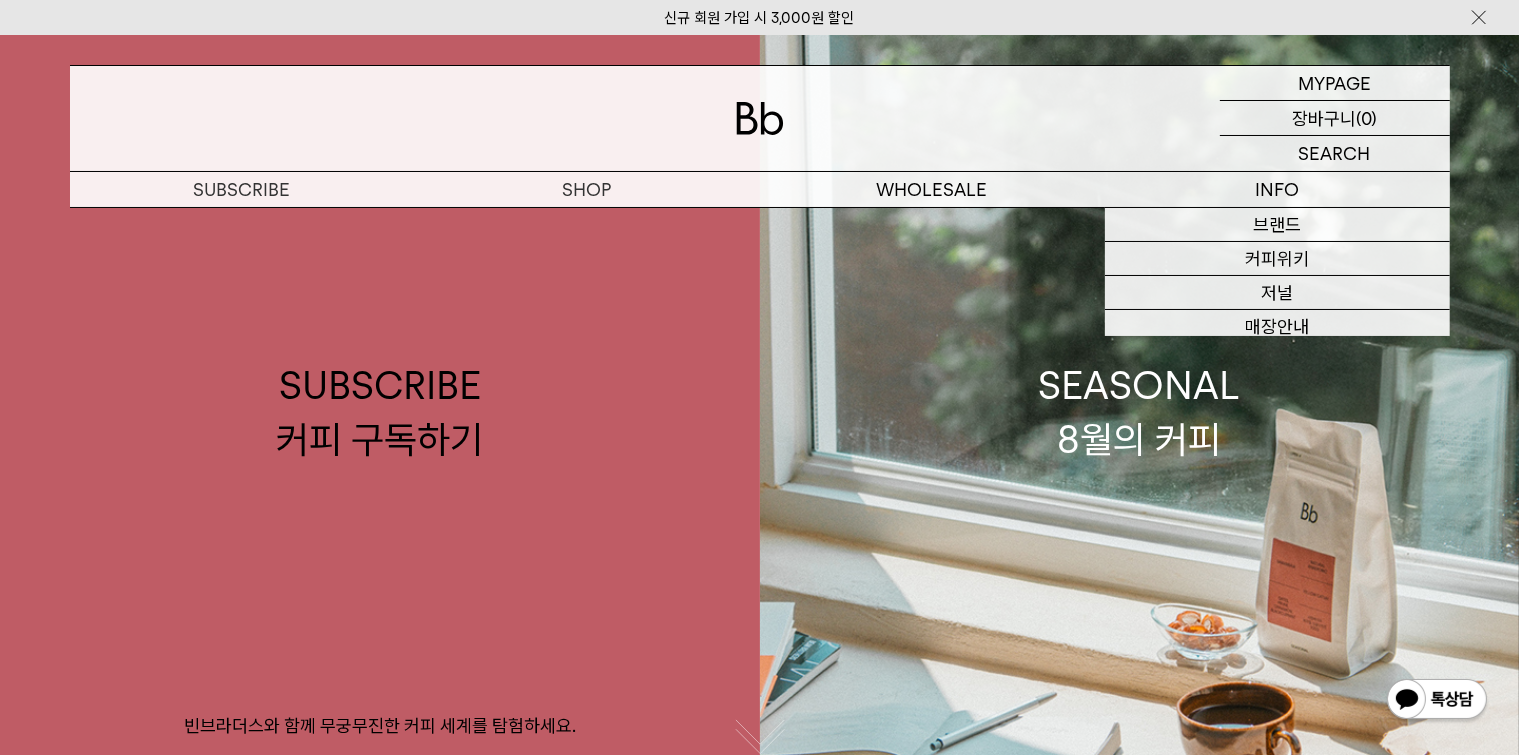 click on "장바구니" at bounding box center (1324, 118) 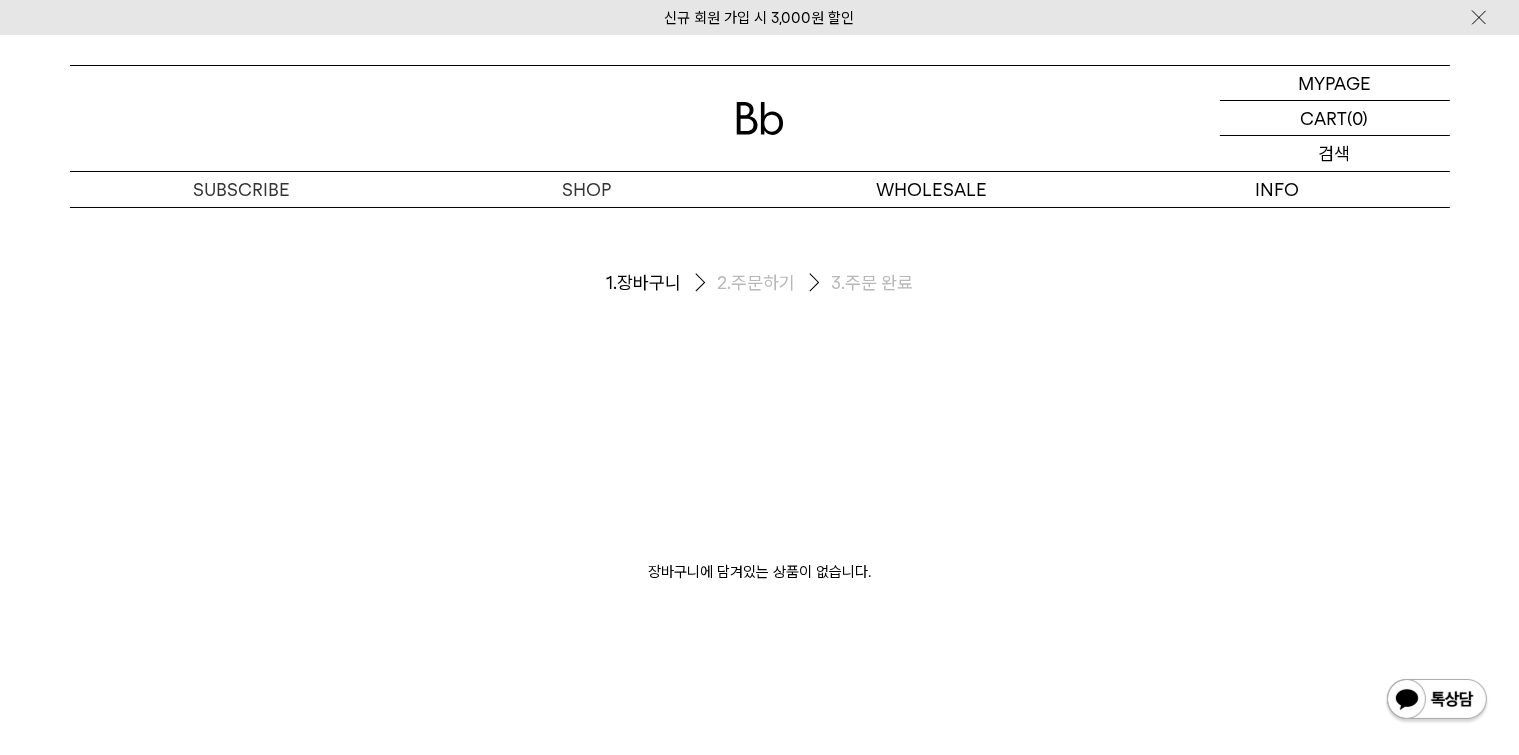scroll, scrollTop: 0, scrollLeft: 0, axis: both 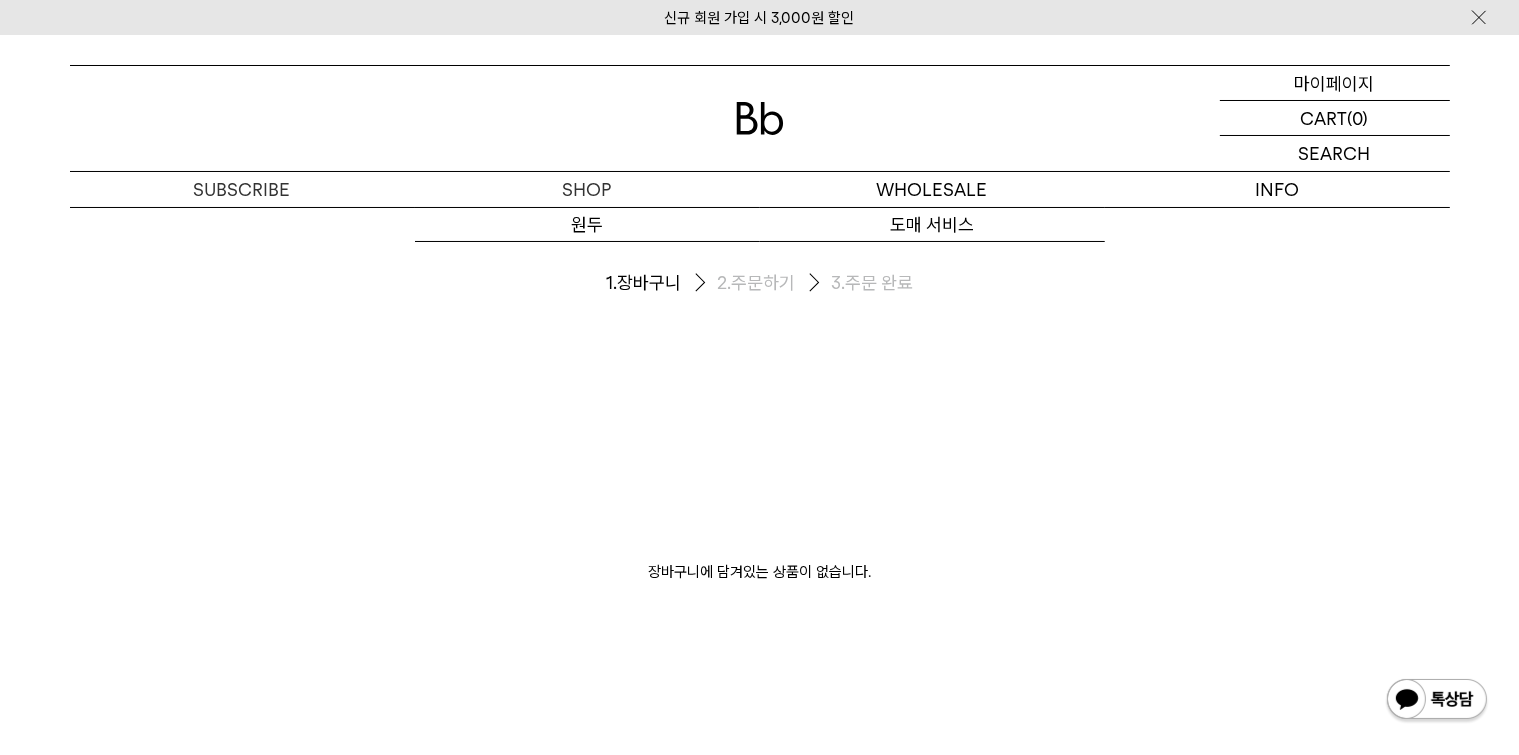 click on "마이페이지" at bounding box center (1335, 83) 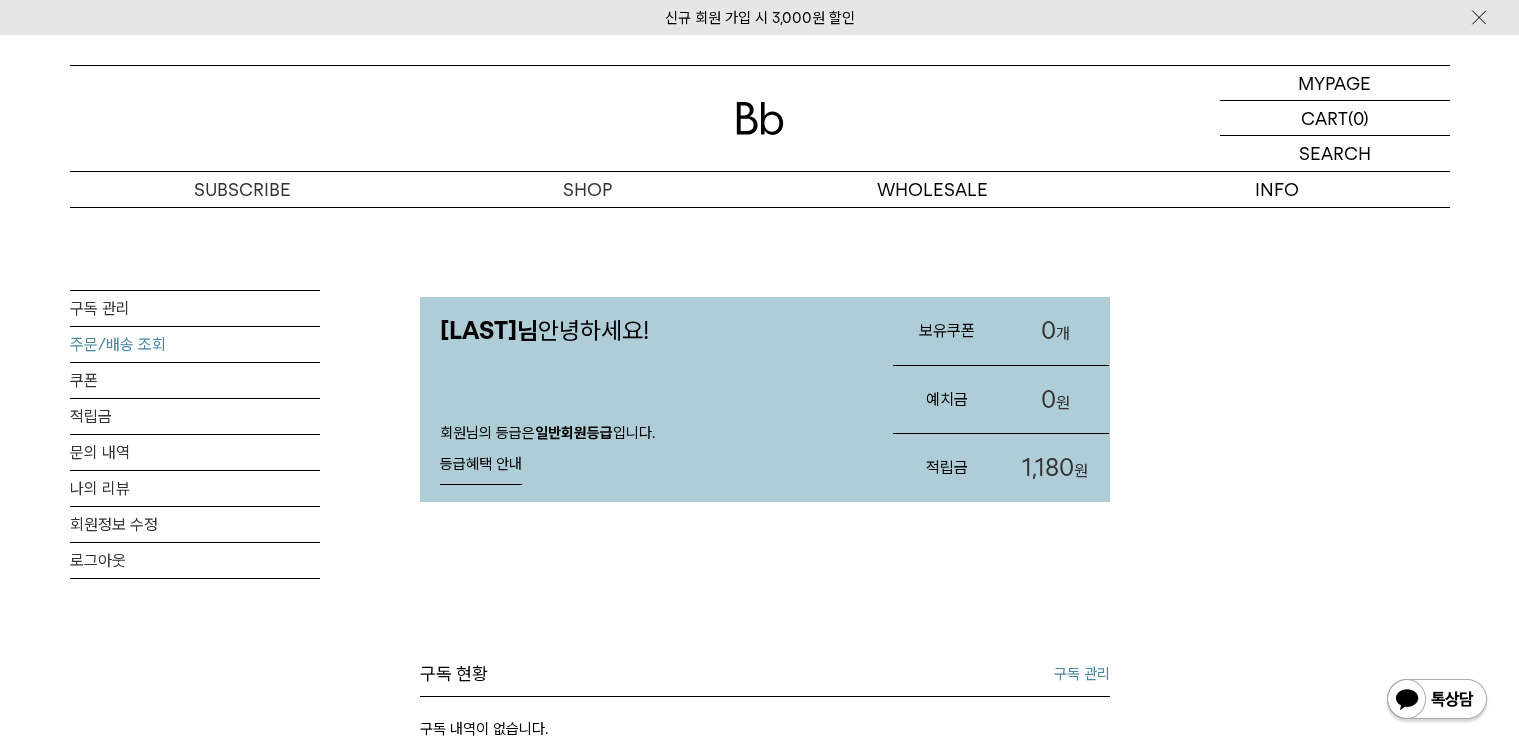 scroll, scrollTop: 0, scrollLeft: 0, axis: both 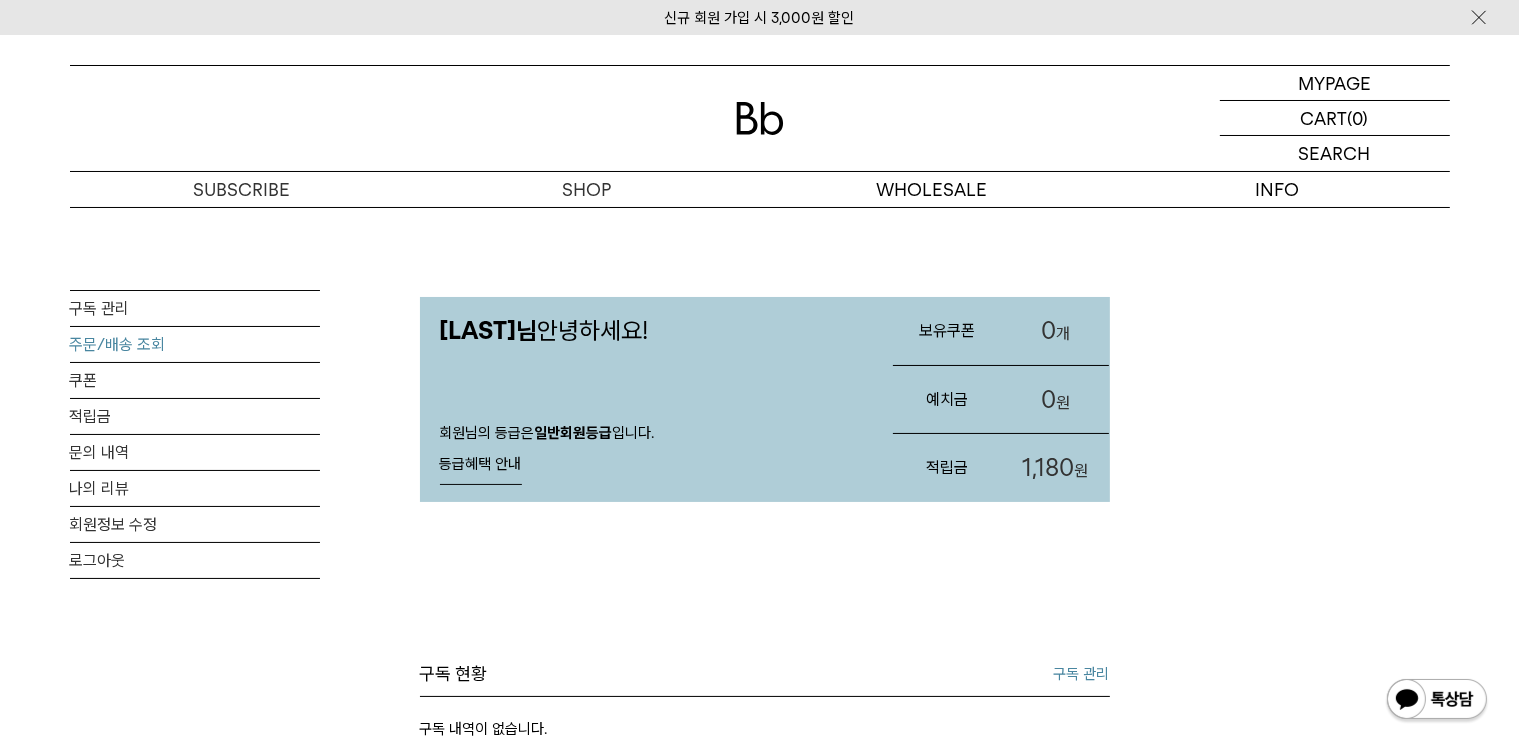 click on "주문/배송 조회" at bounding box center (195, 344) 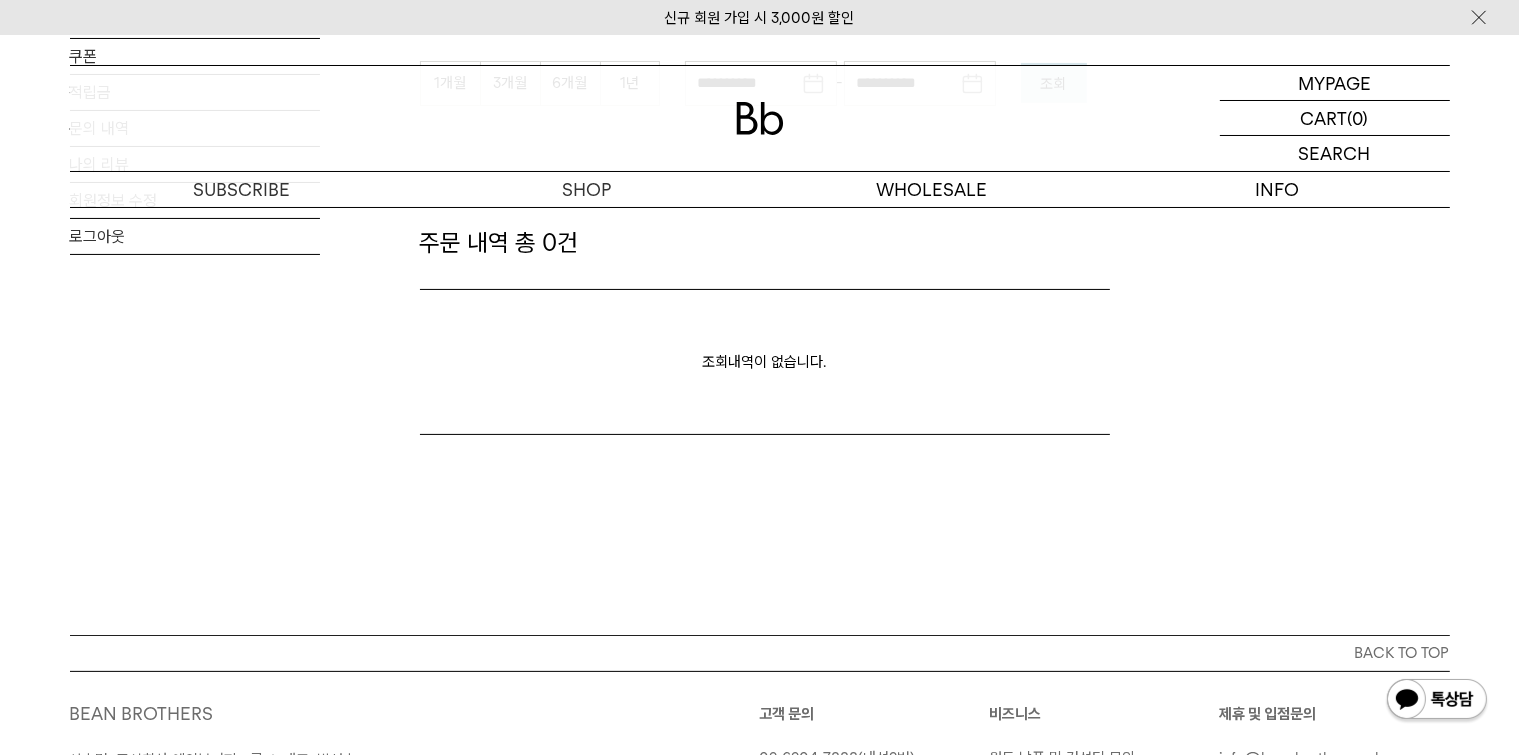 scroll, scrollTop: 0, scrollLeft: 0, axis: both 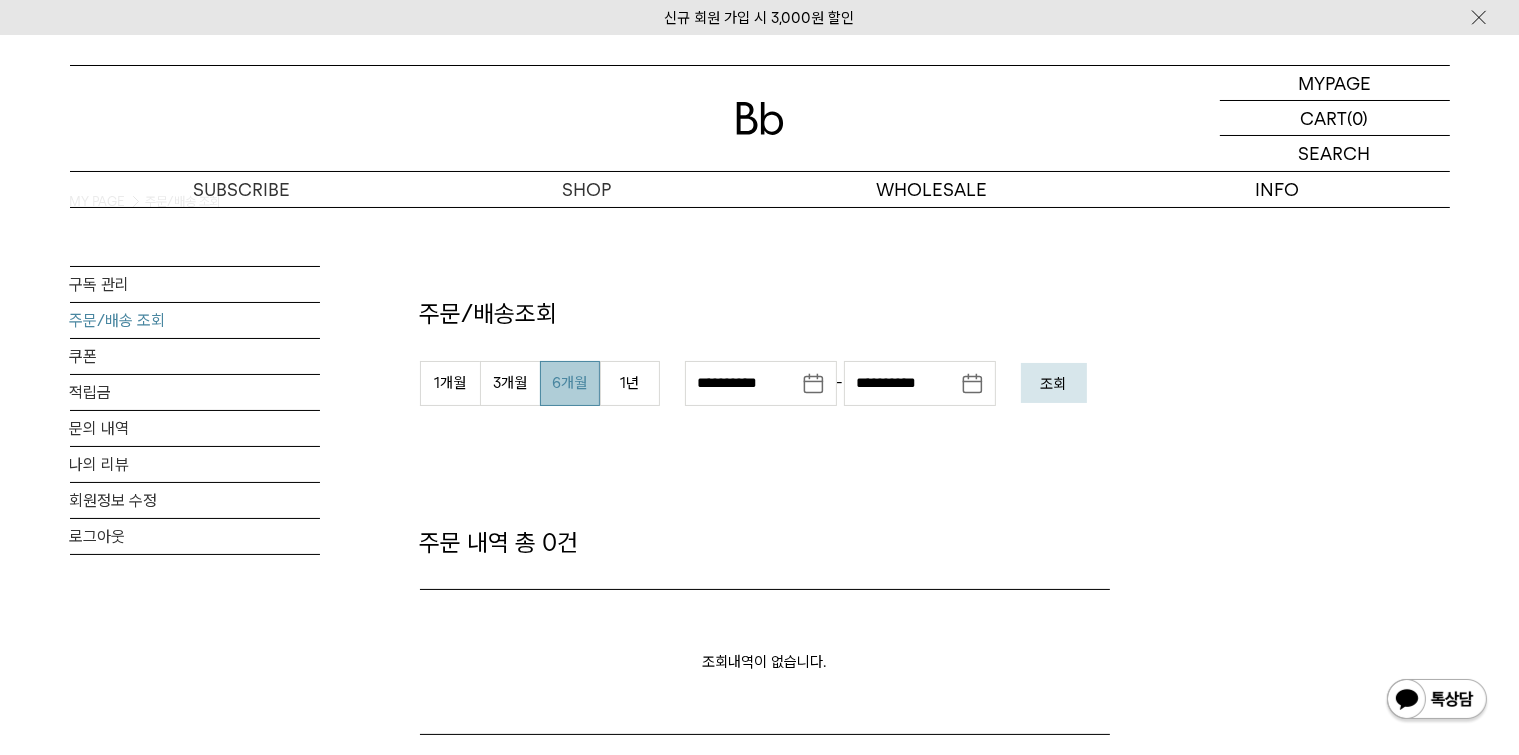 drag, startPoint x: 562, startPoint y: 390, endPoint x: 576, endPoint y: 391, distance: 14.035668 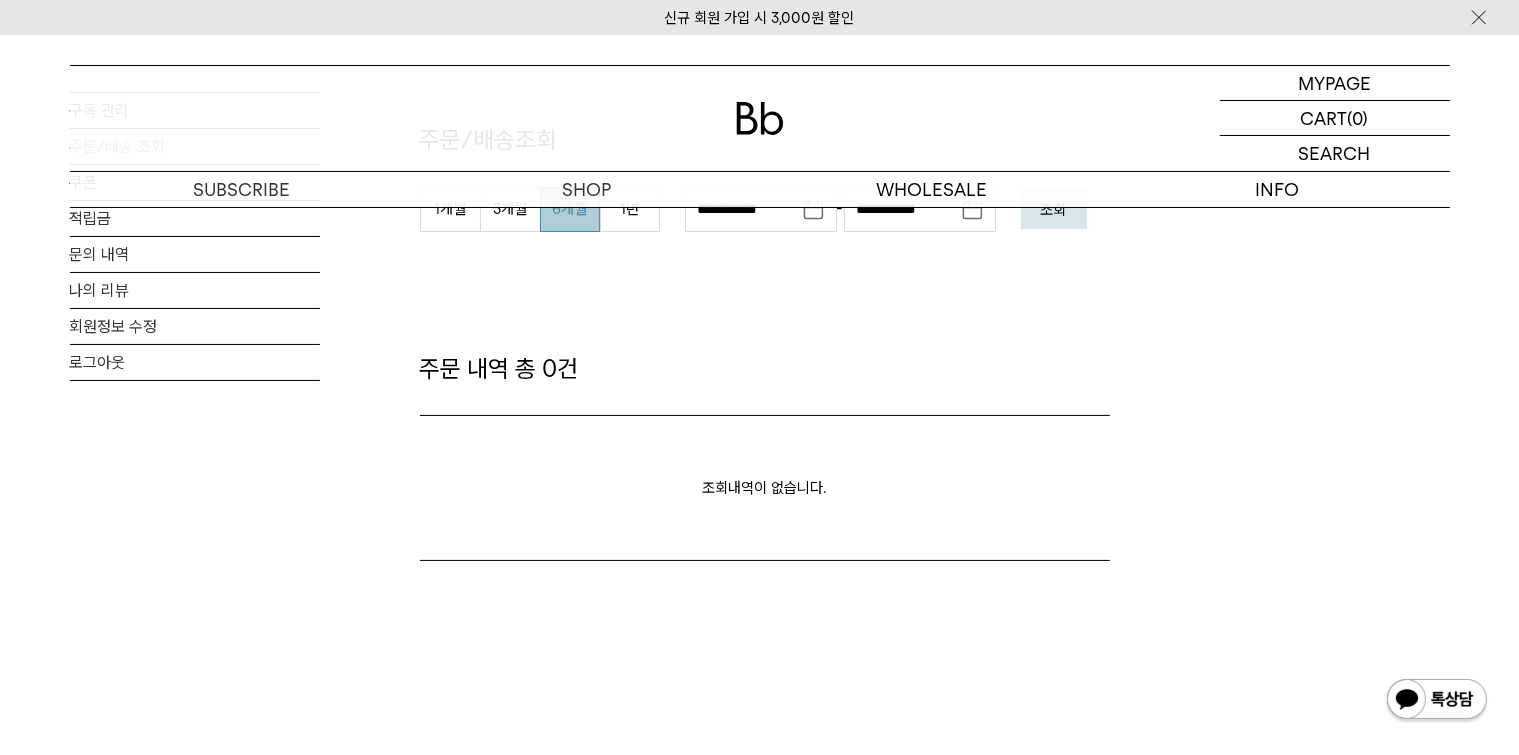scroll, scrollTop: 0, scrollLeft: 0, axis: both 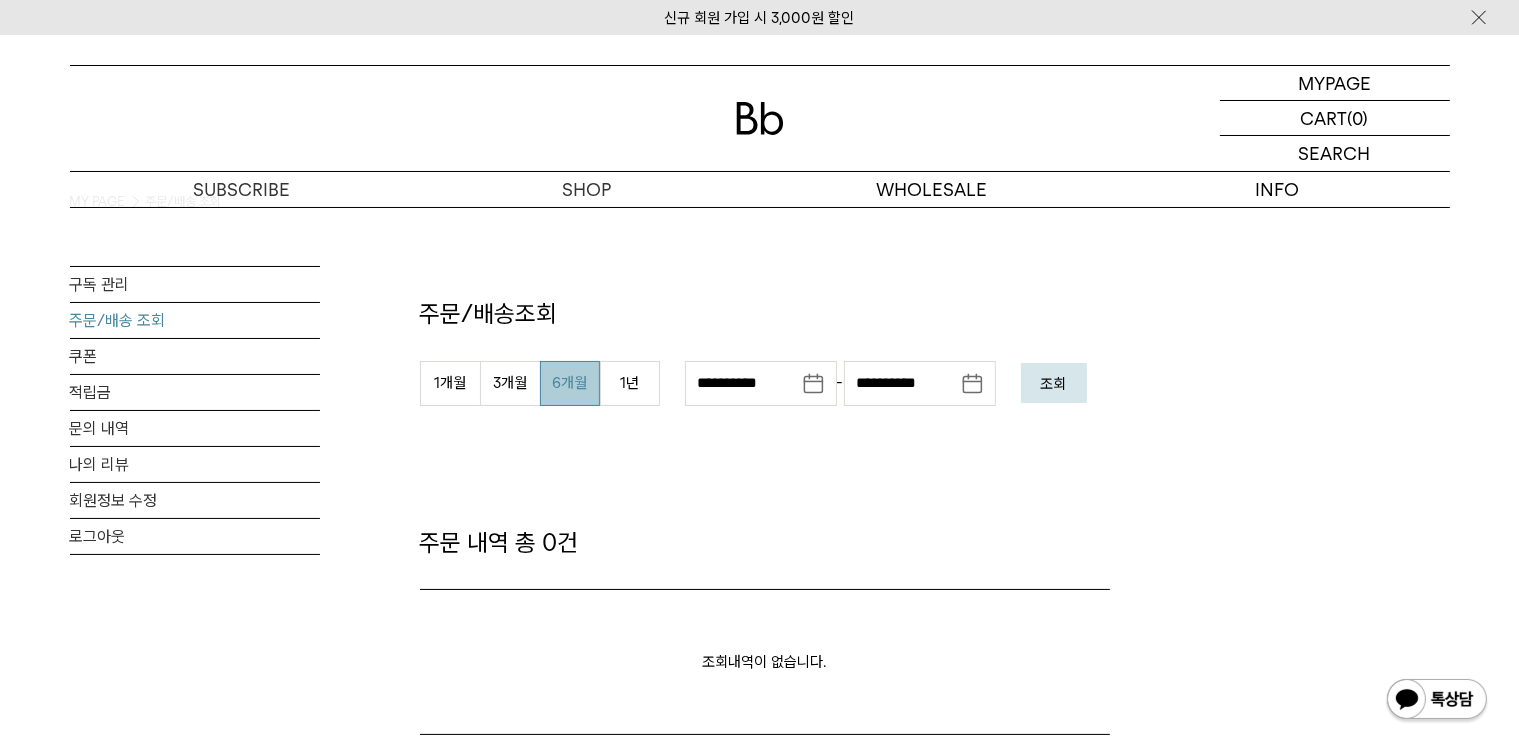 click on "조회" at bounding box center (1054, 384) 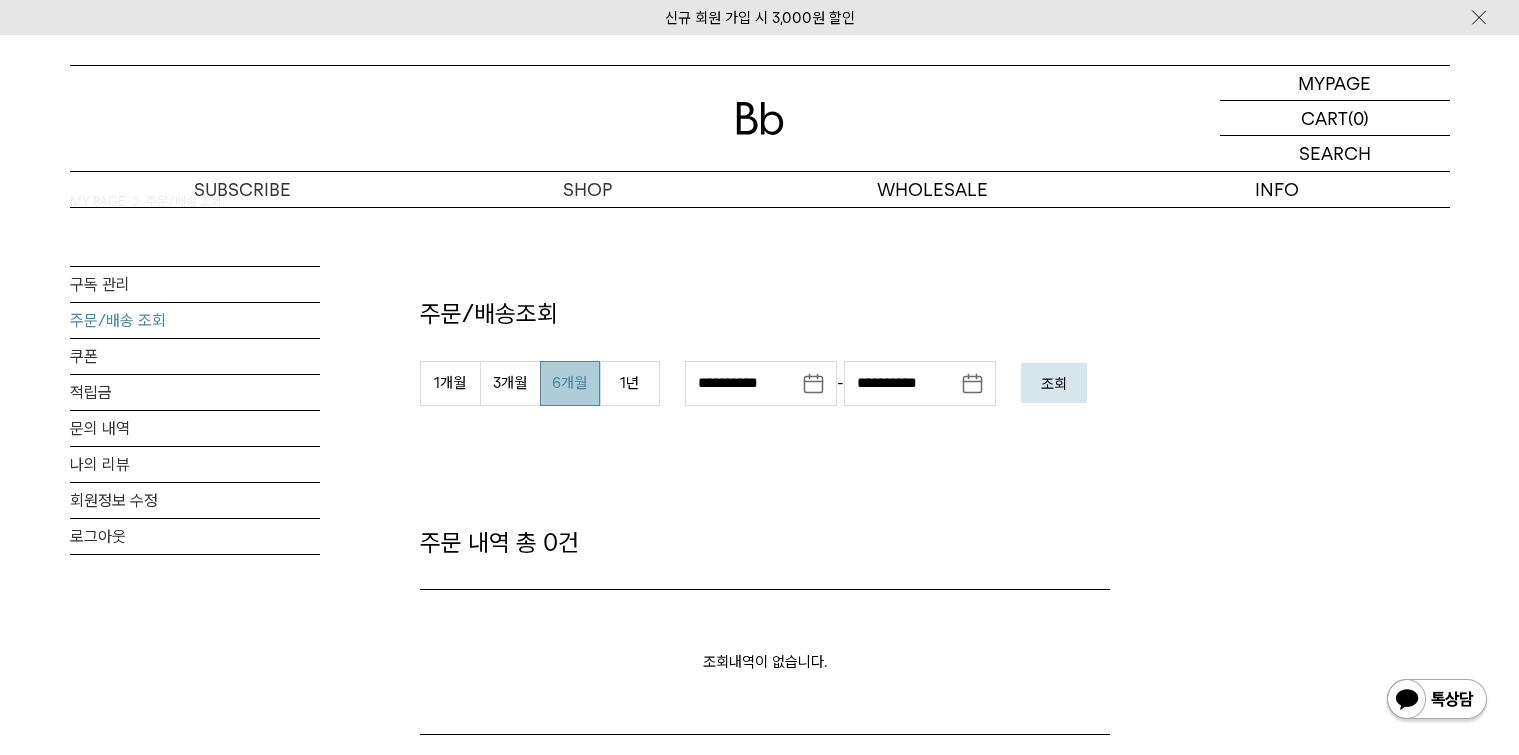 scroll, scrollTop: 0, scrollLeft: 0, axis: both 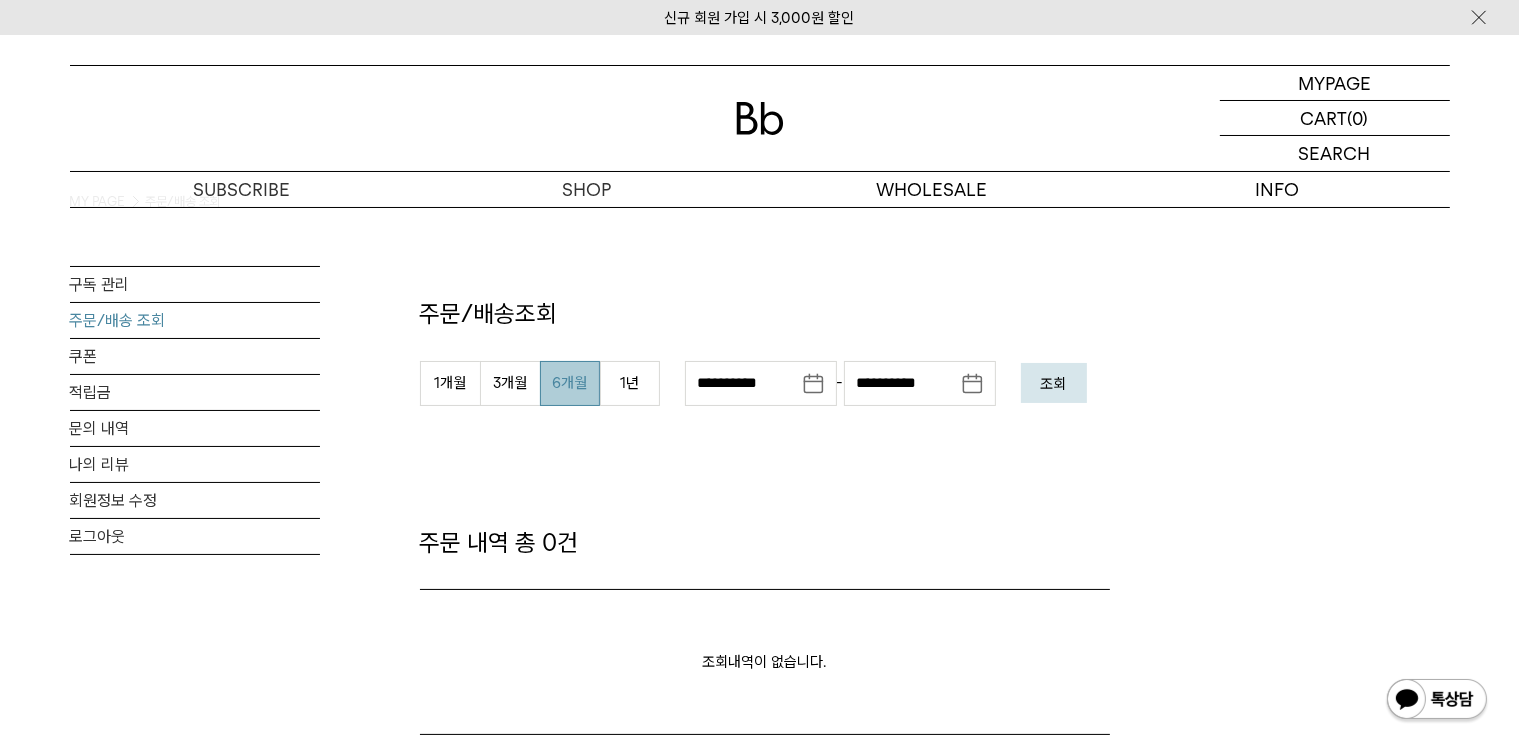 click on "주문/배송 조회" at bounding box center (195, 320) 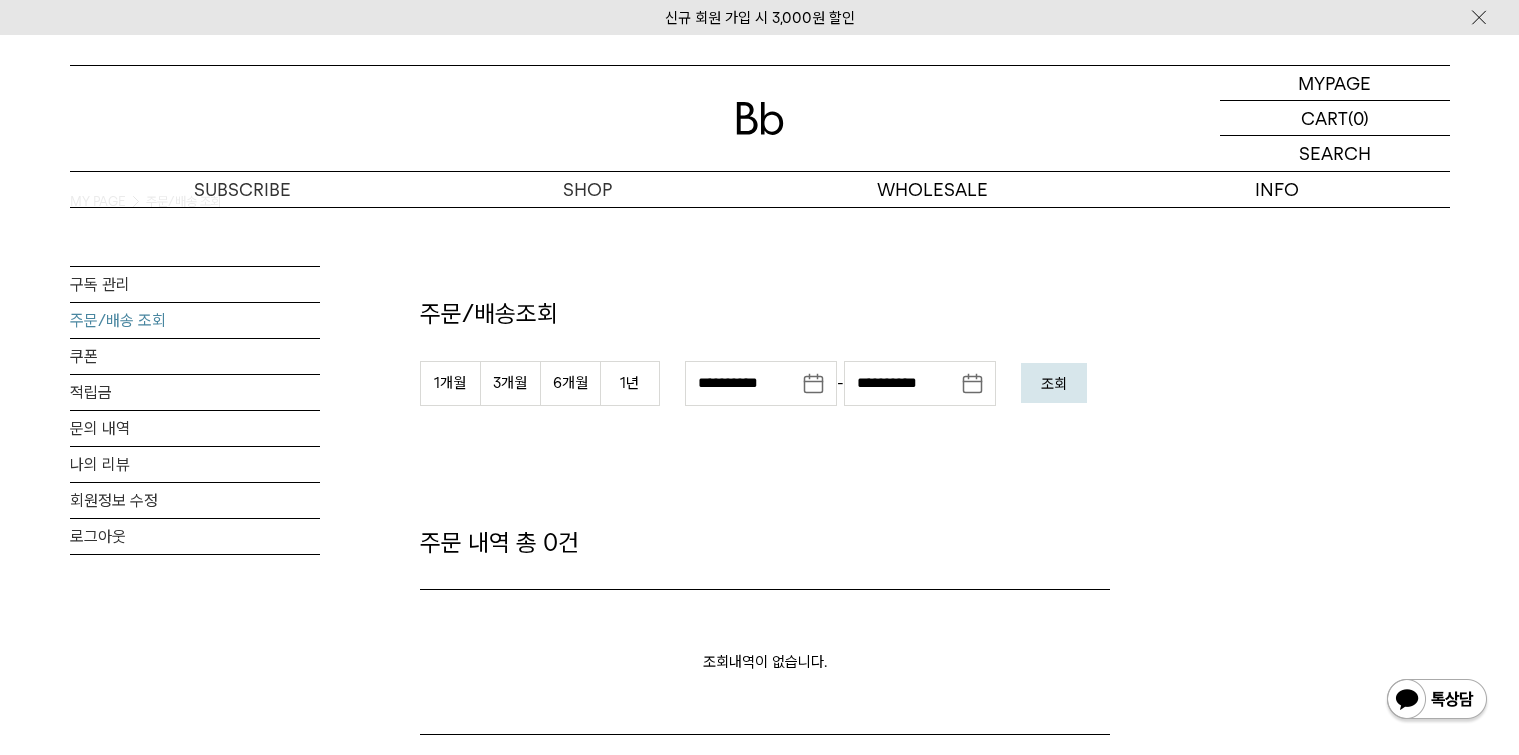 scroll, scrollTop: 0, scrollLeft: 0, axis: both 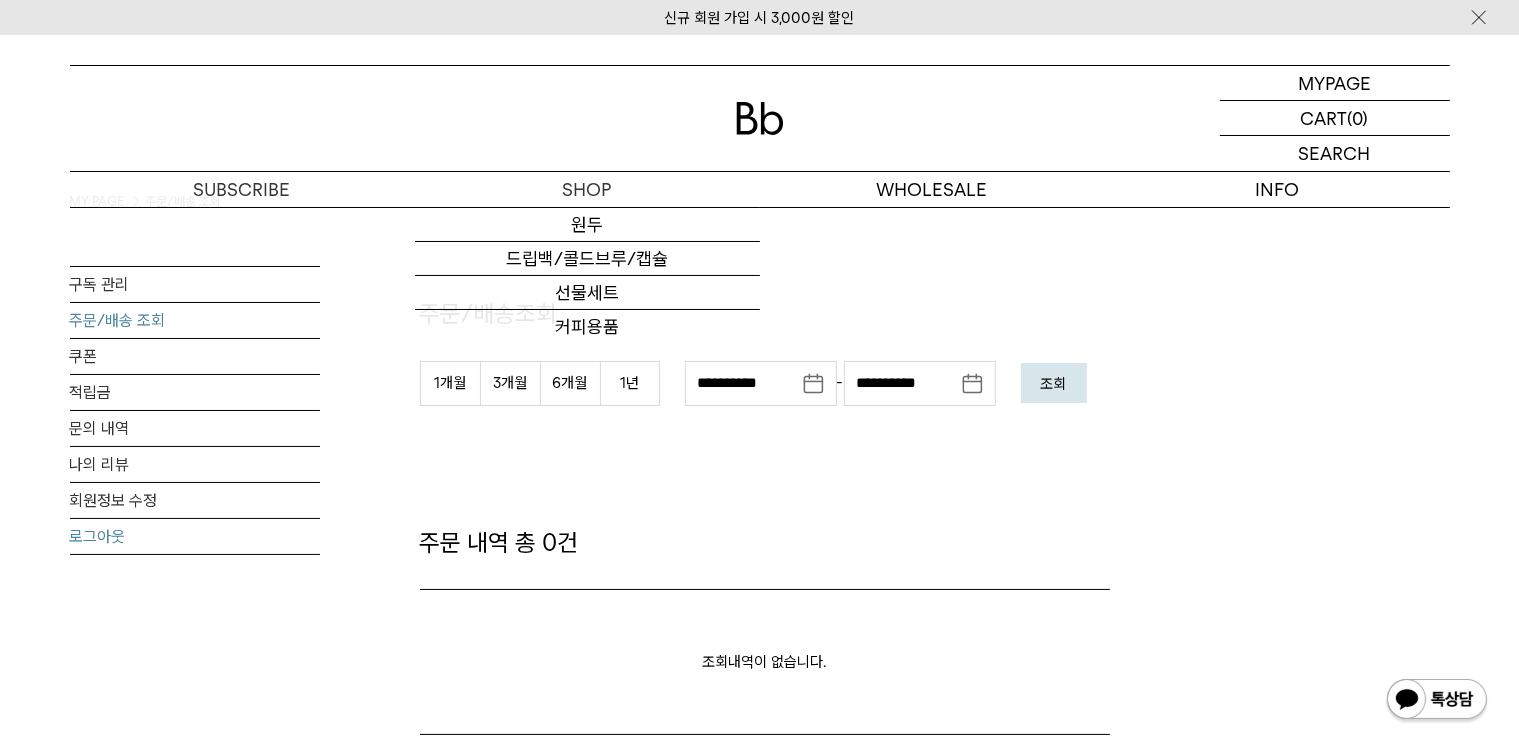 click on "로그아웃" at bounding box center (195, 536) 